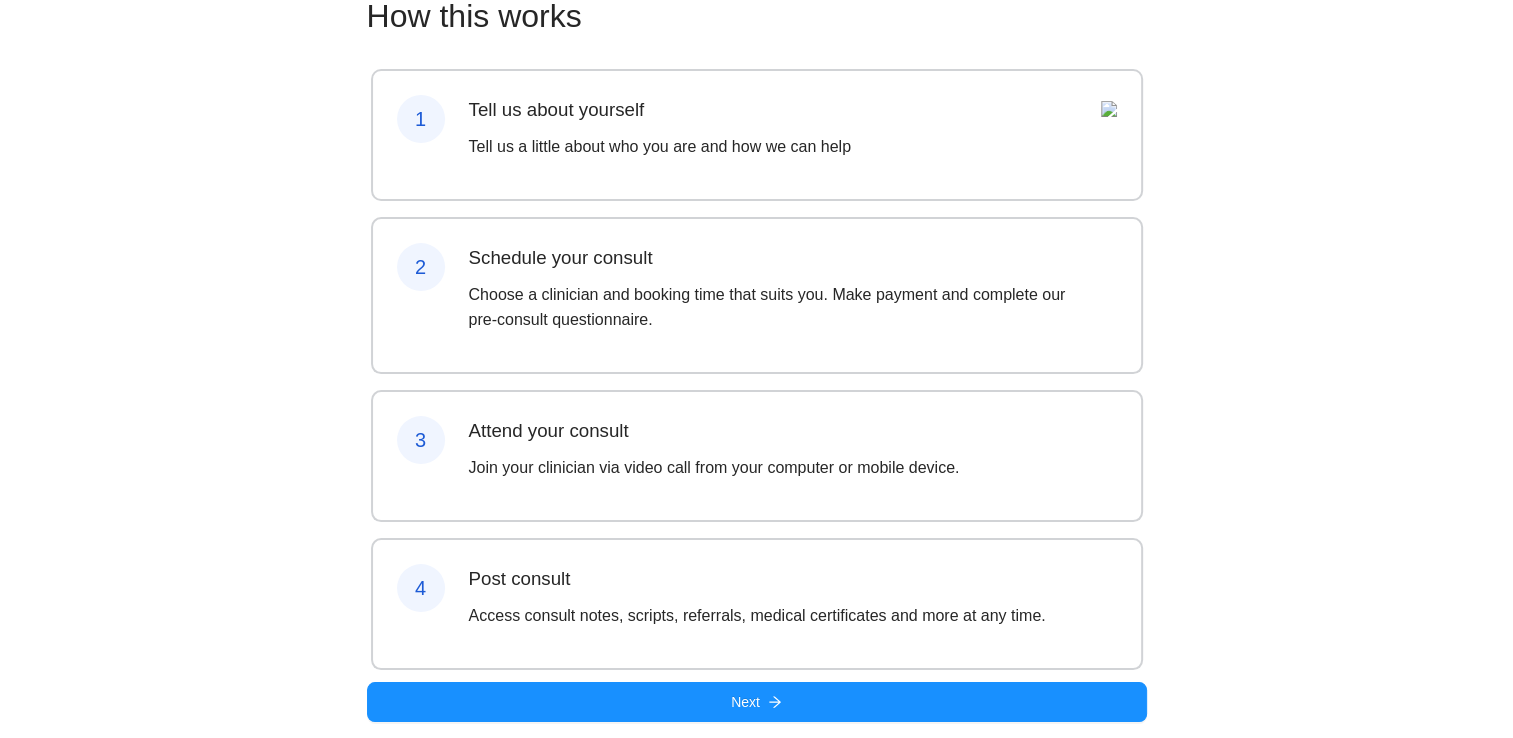 scroll, scrollTop: 185, scrollLeft: 0, axis: vertical 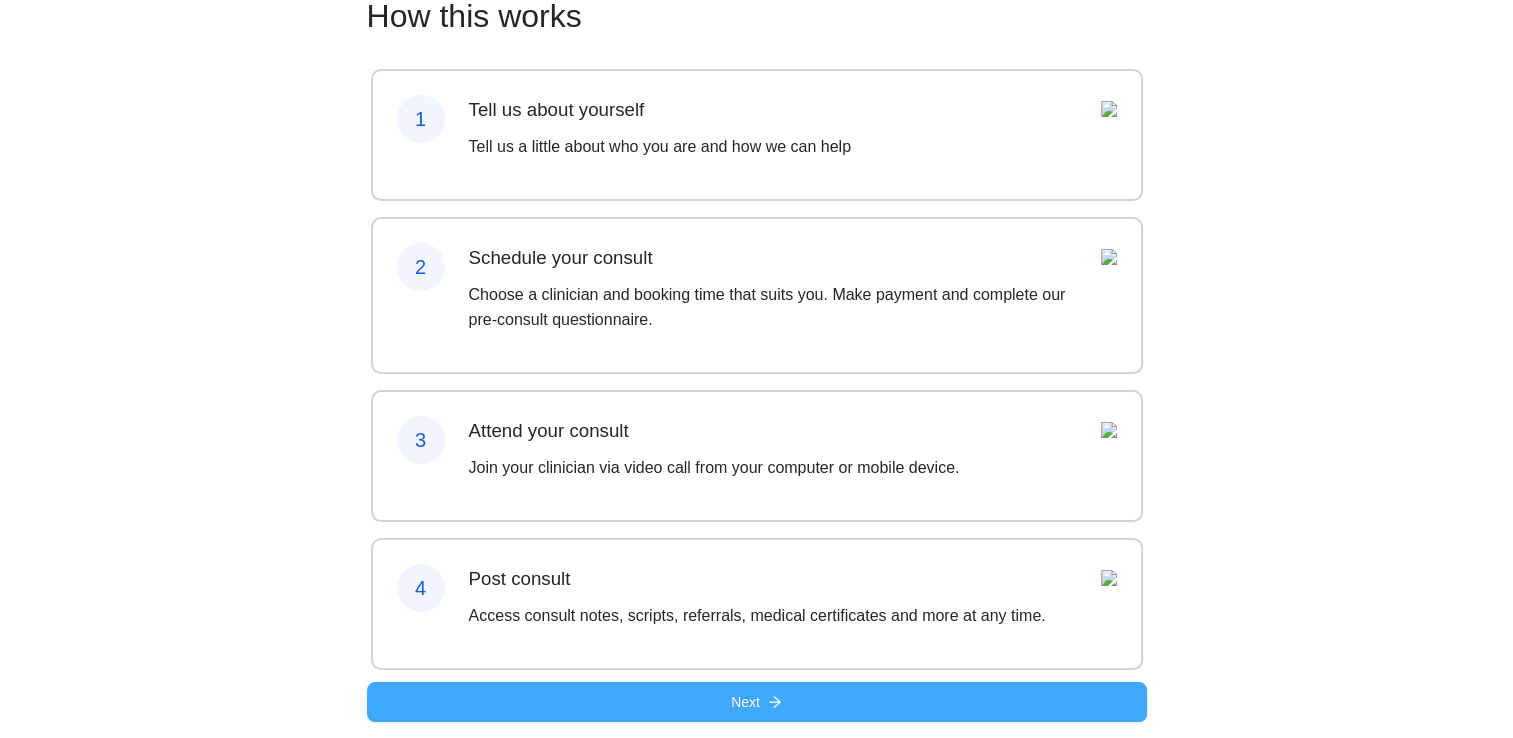 click on "Next" at bounding box center (757, 702) 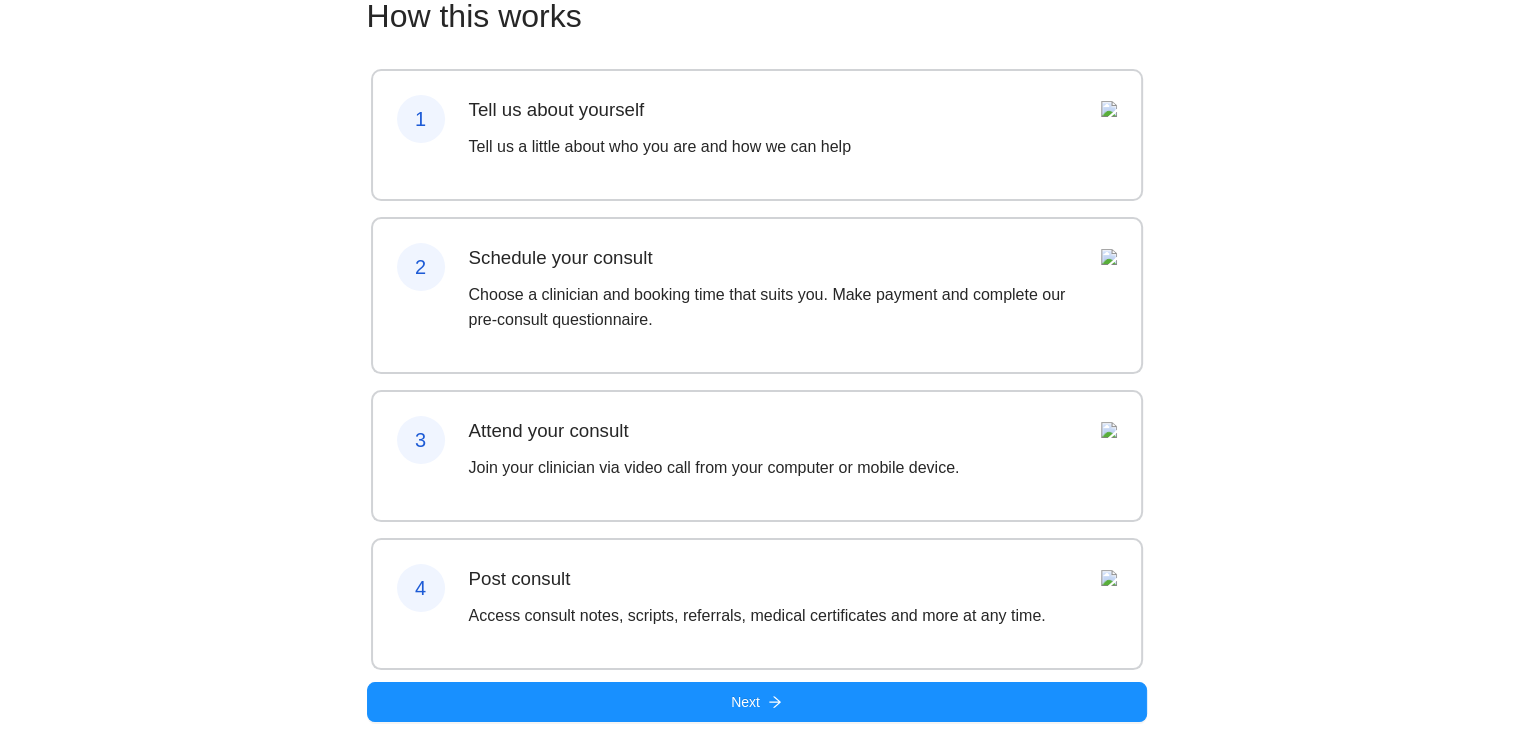 scroll, scrollTop: 0, scrollLeft: 0, axis: both 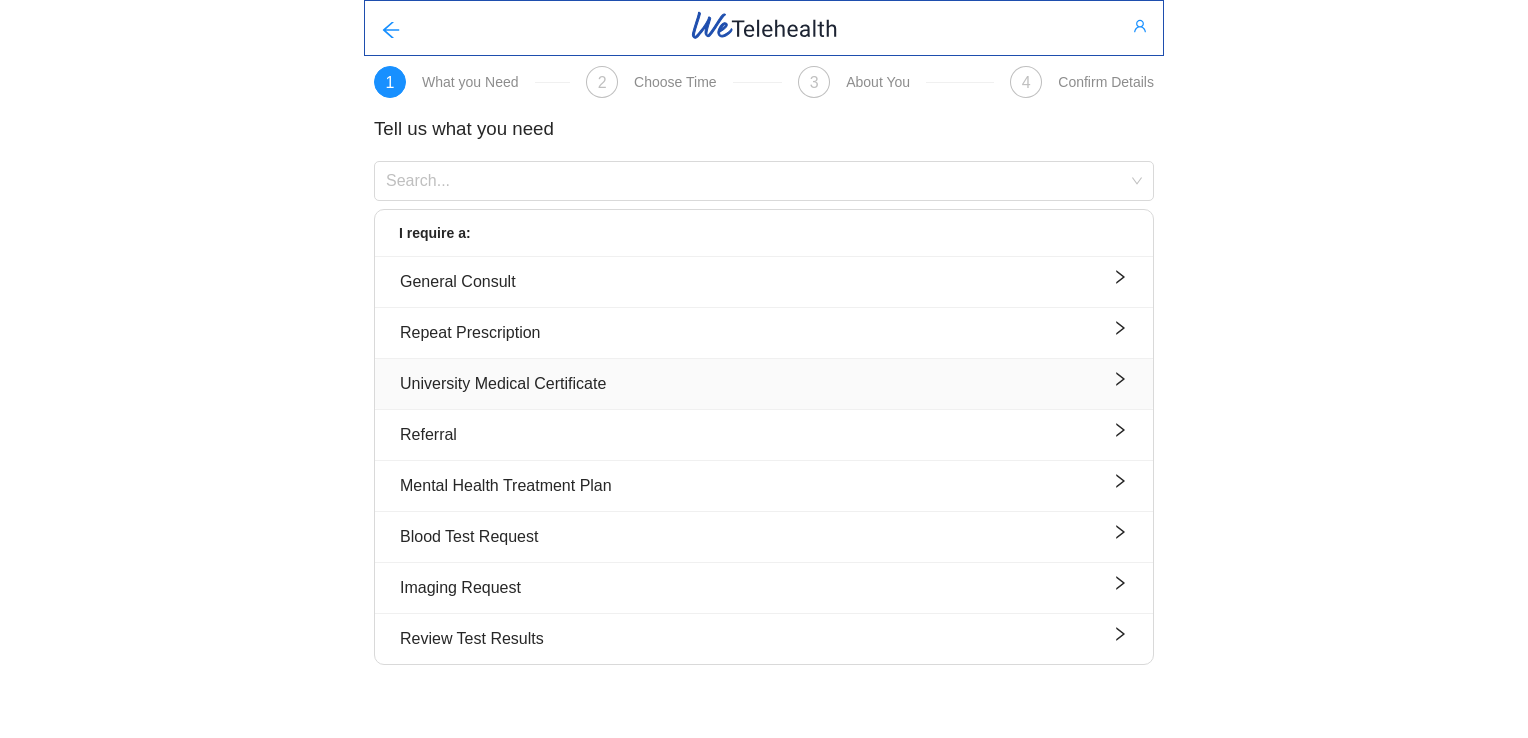 click on "[MEDICAL_CERTIFICATE]" at bounding box center (764, 383) 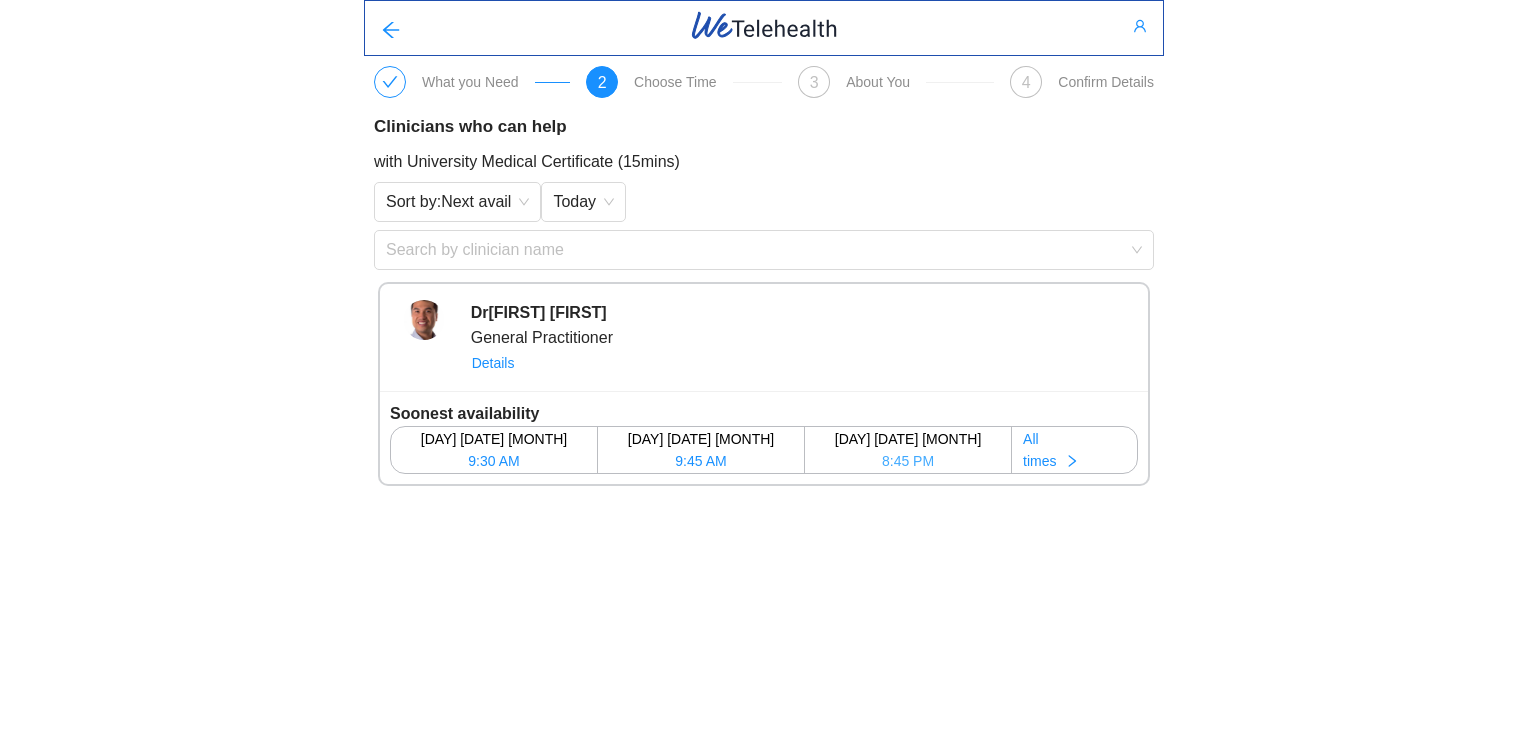 click on "[DAY] [DATE]" at bounding box center [908, 439] 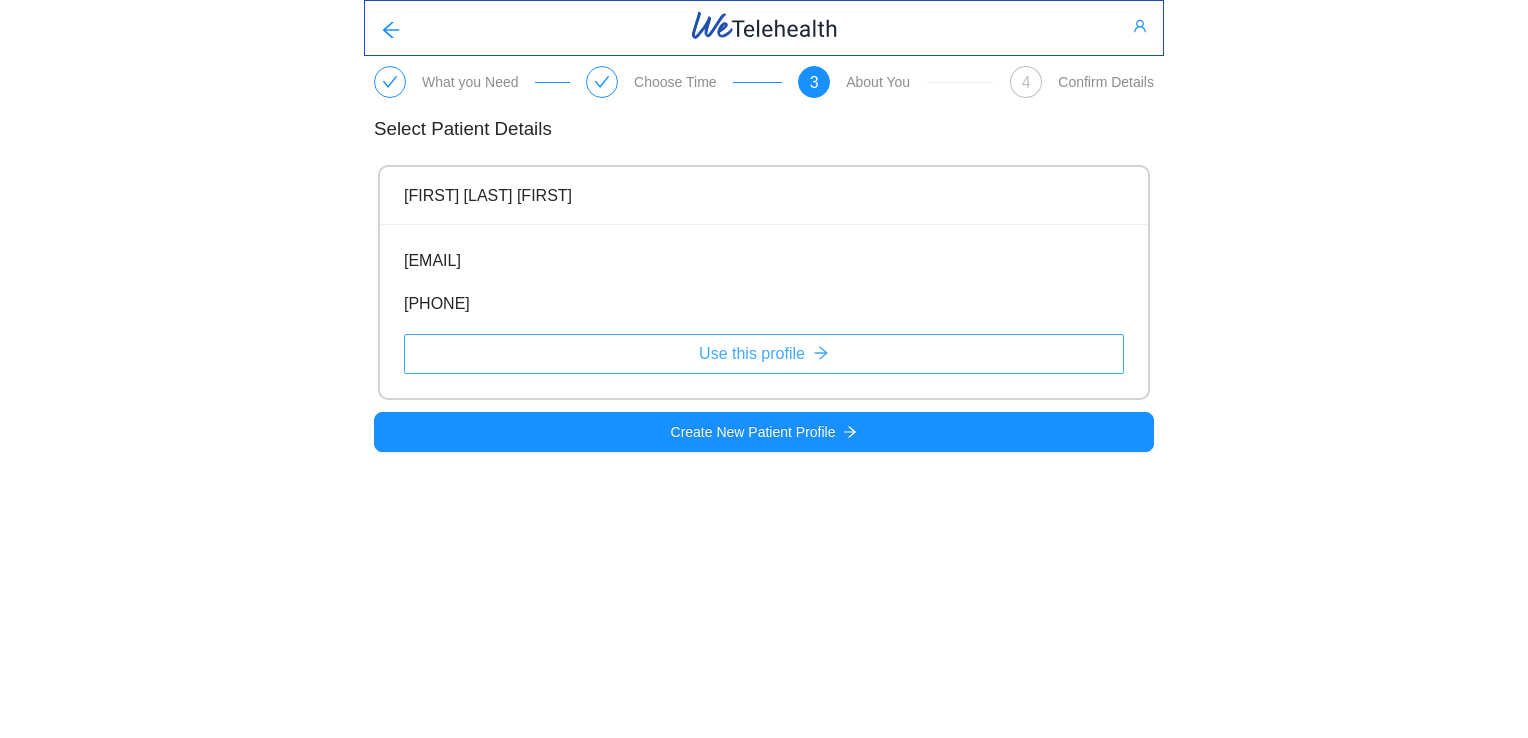 click on "Use this profile" at bounding box center (752, 353) 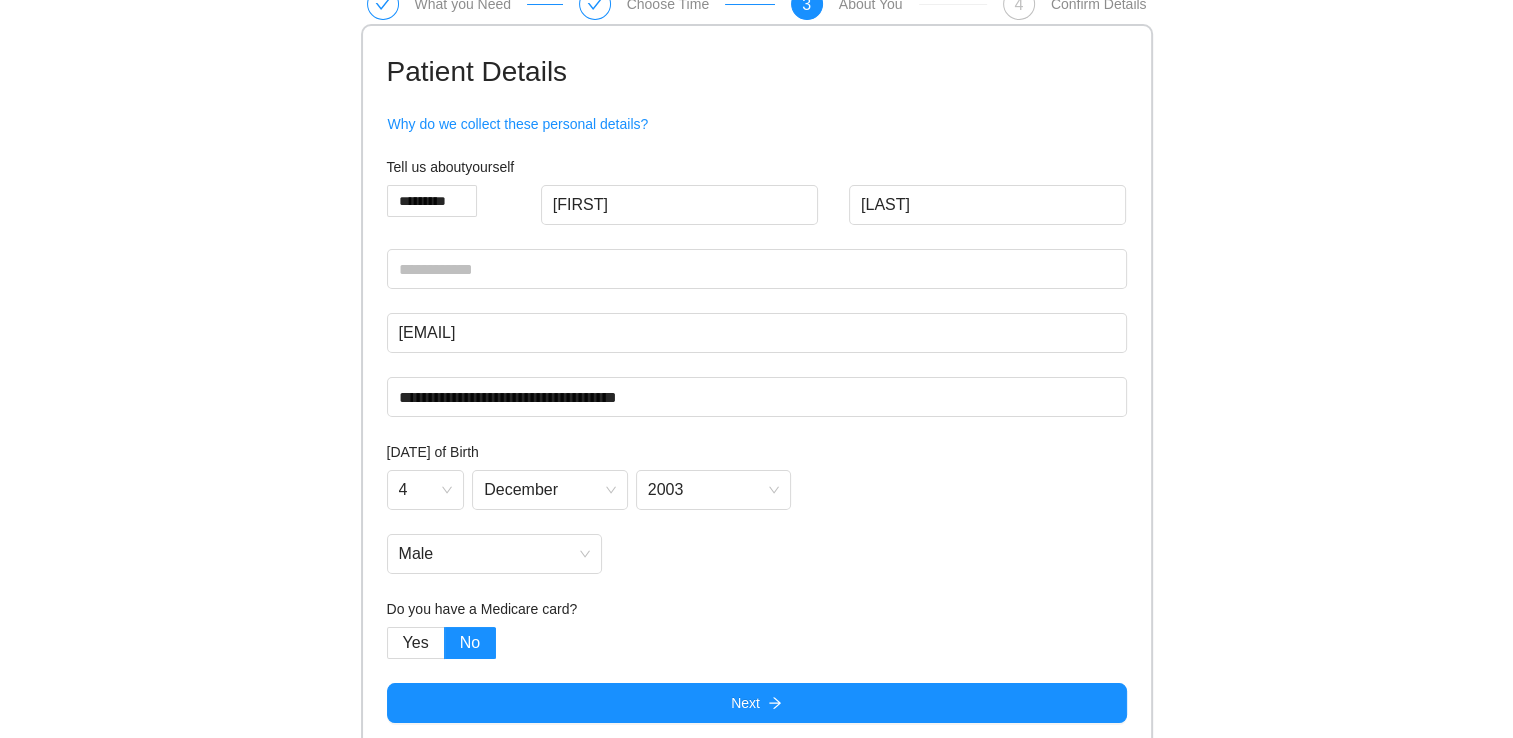 scroll, scrollTop: 88, scrollLeft: 0, axis: vertical 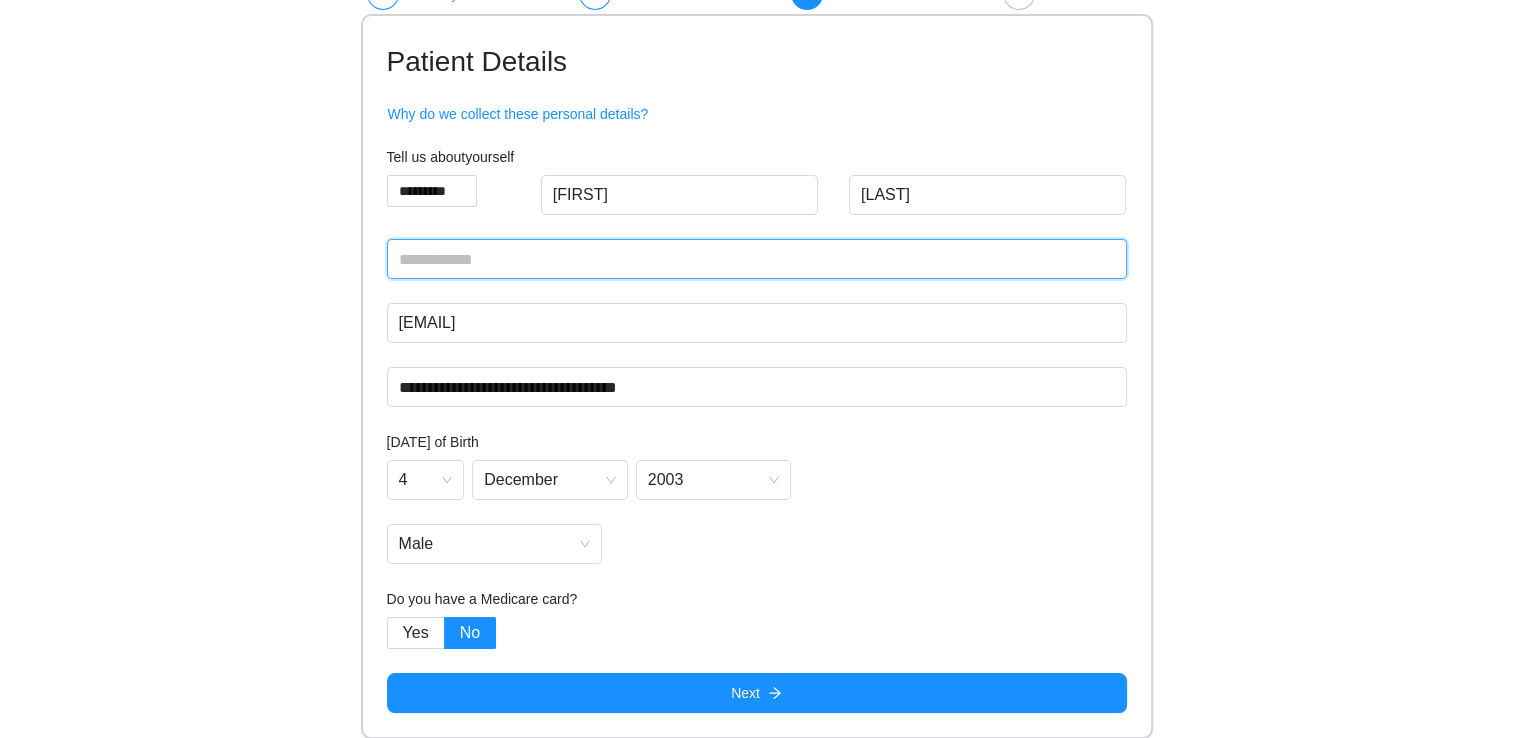 click at bounding box center [757, 259] 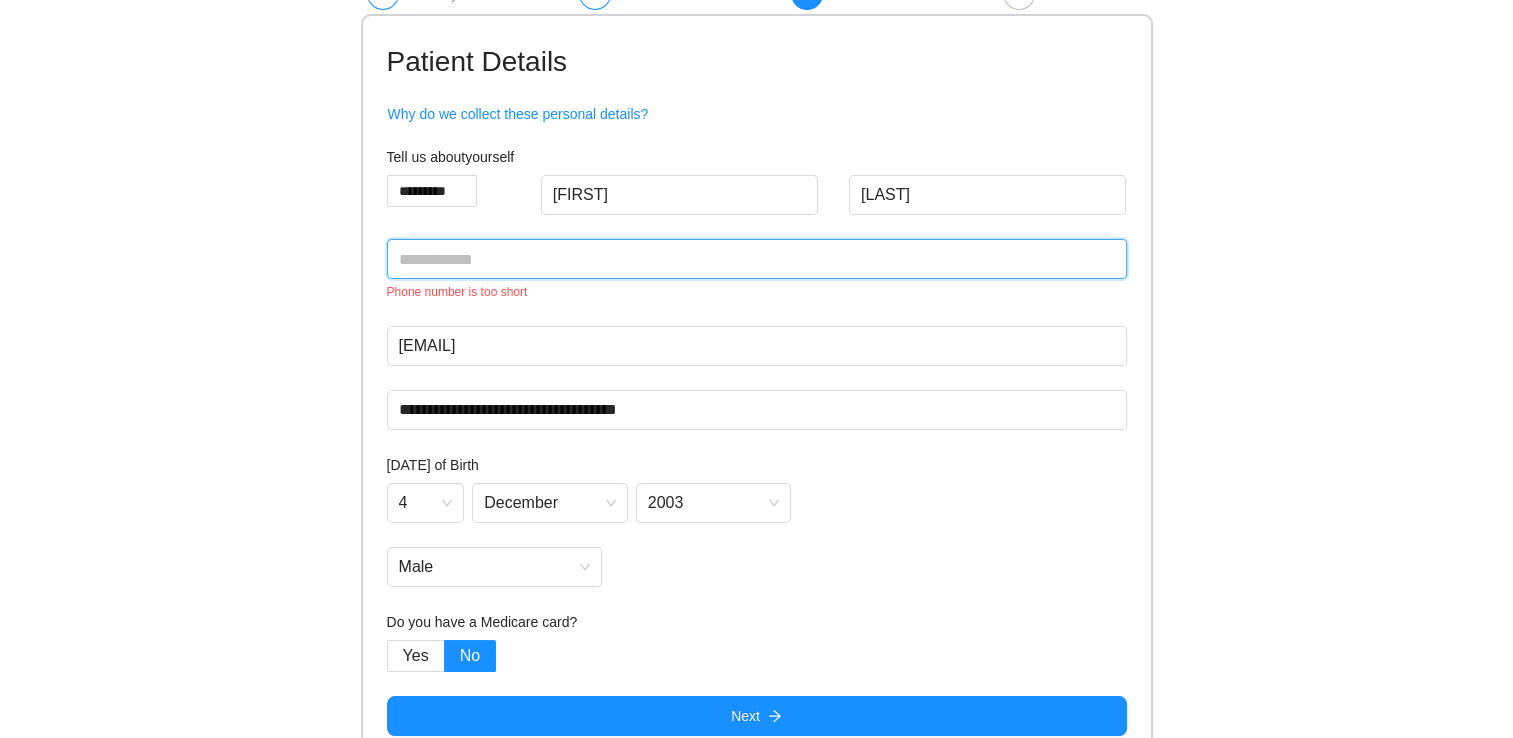click at bounding box center [757, 259] 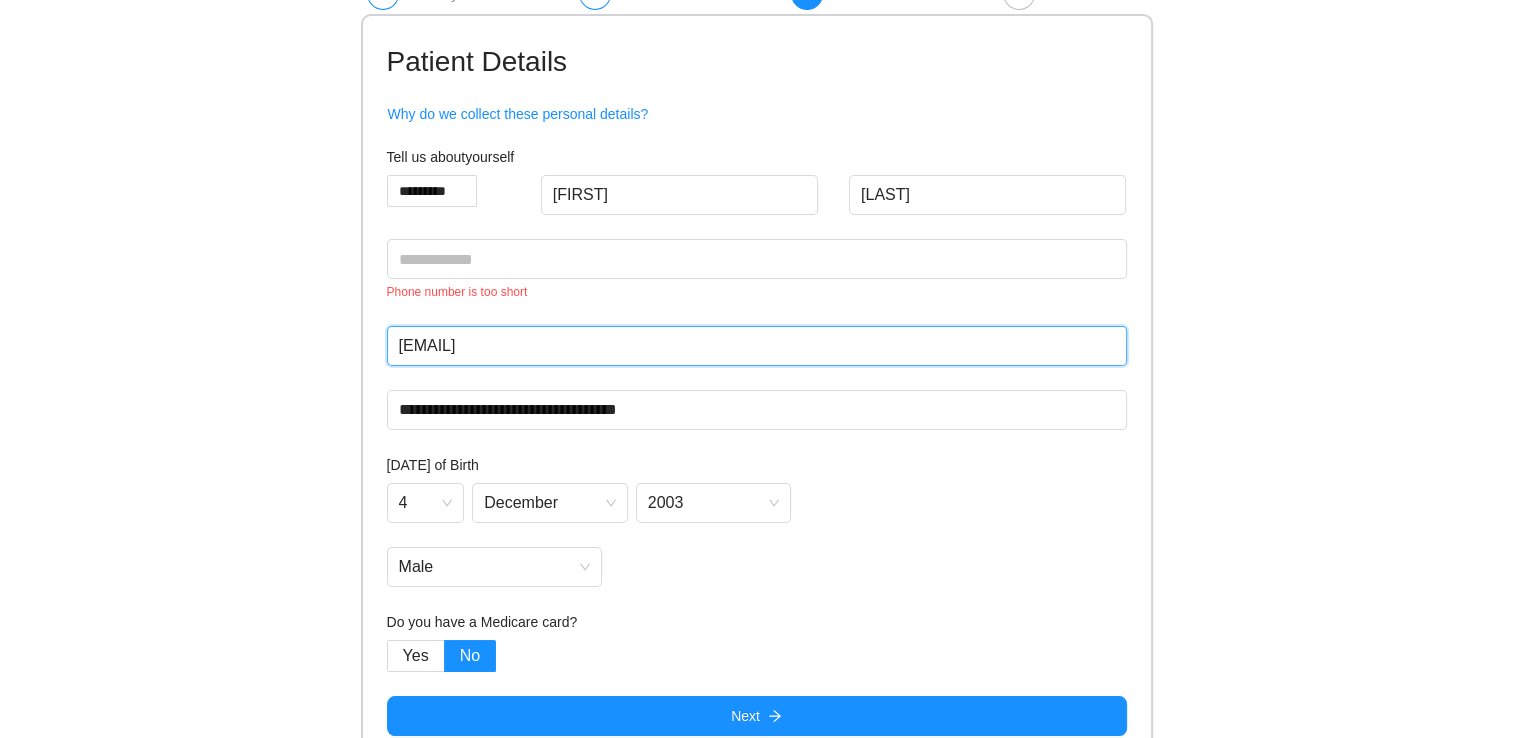 click on "[EMAIL]" at bounding box center (757, 346) 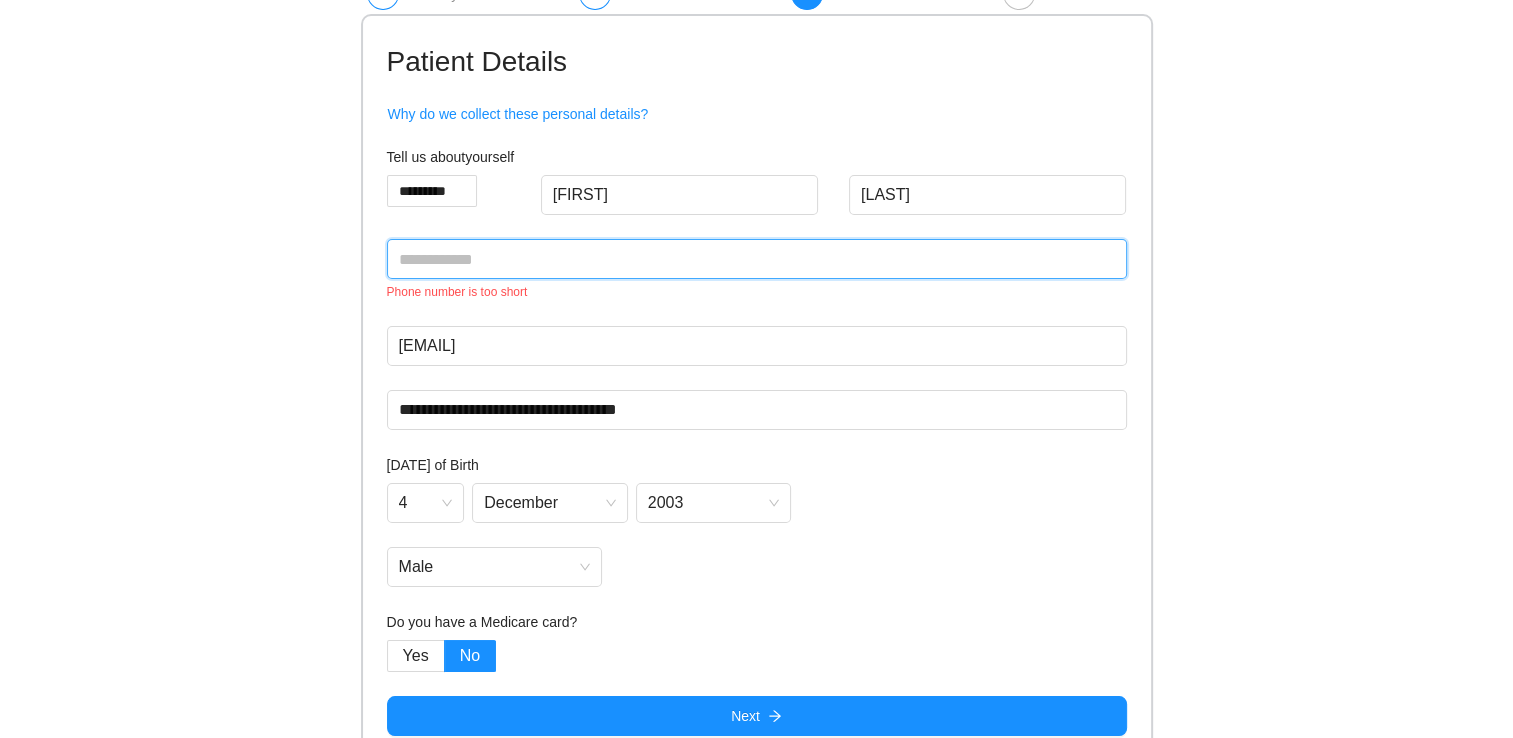 click at bounding box center (757, 259) 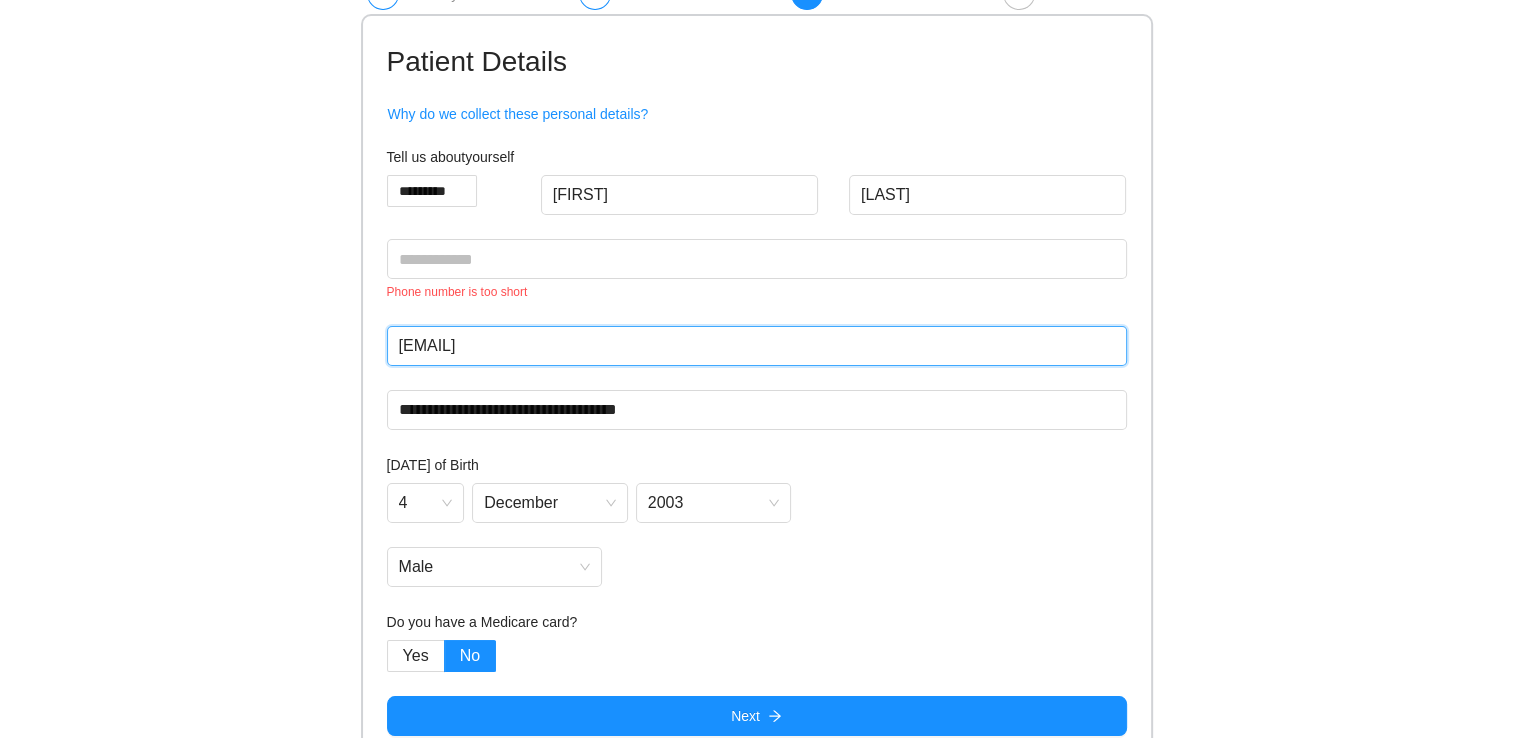 click on "[EMAIL]" at bounding box center (757, 346) 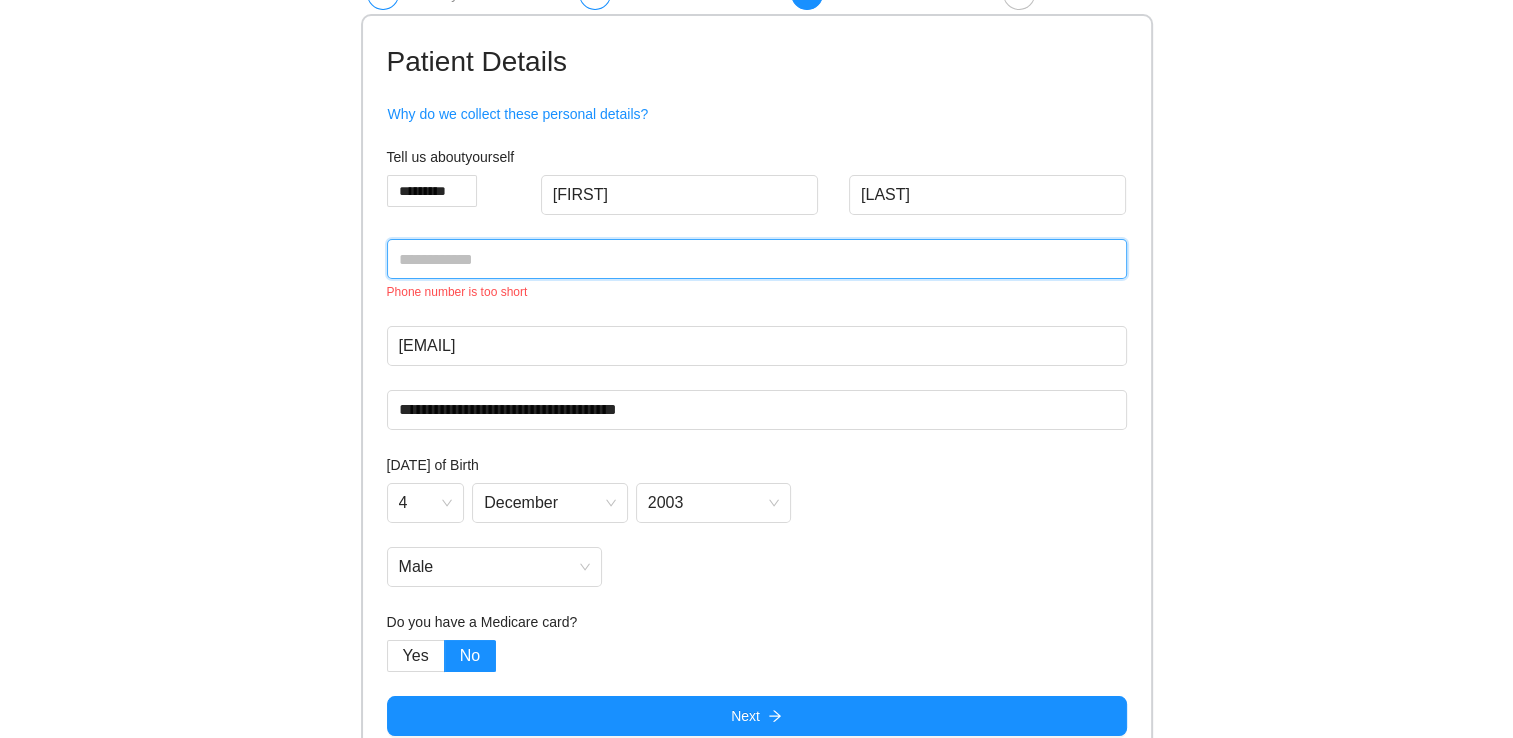 click at bounding box center (757, 259) 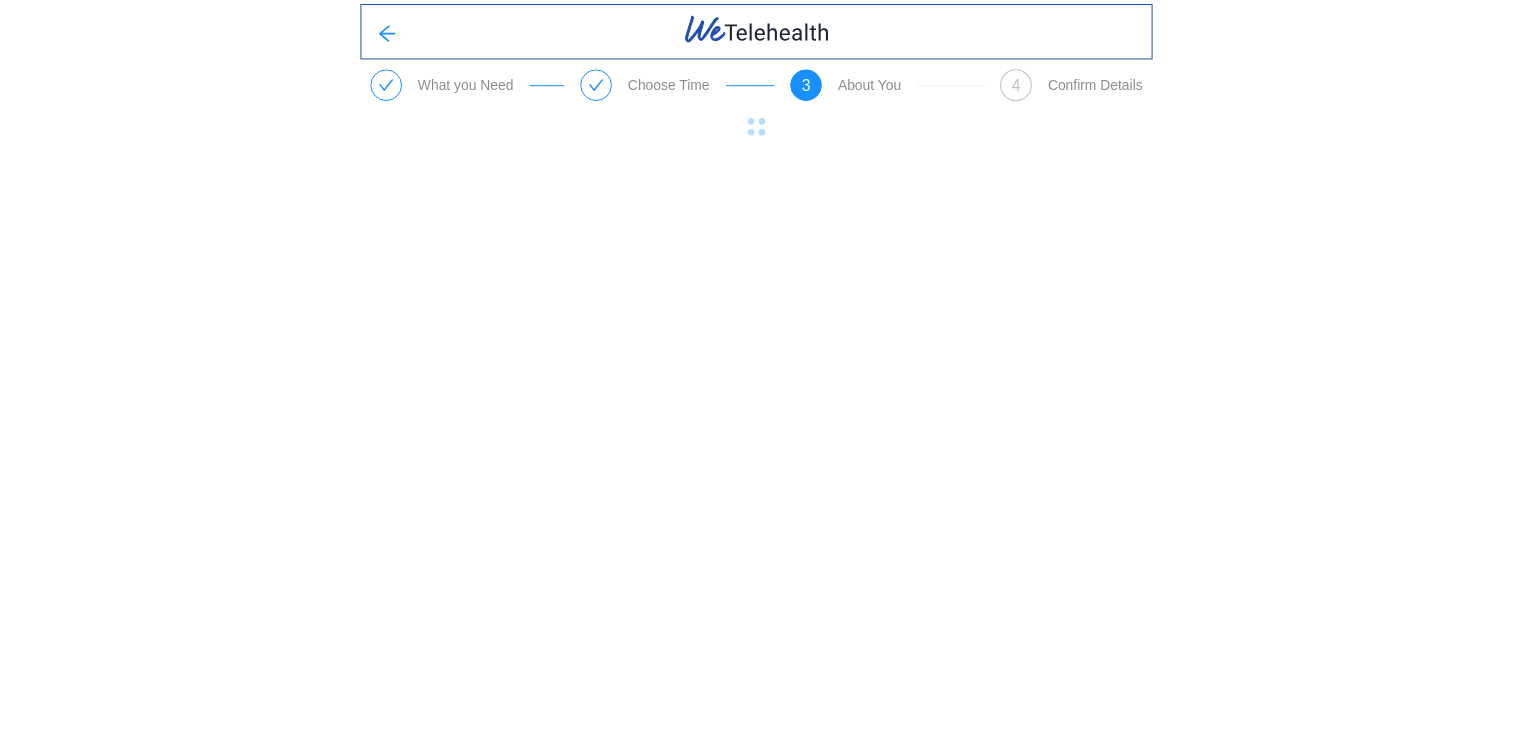 scroll, scrollTop: 0, scrollLeft: 0, axis: both 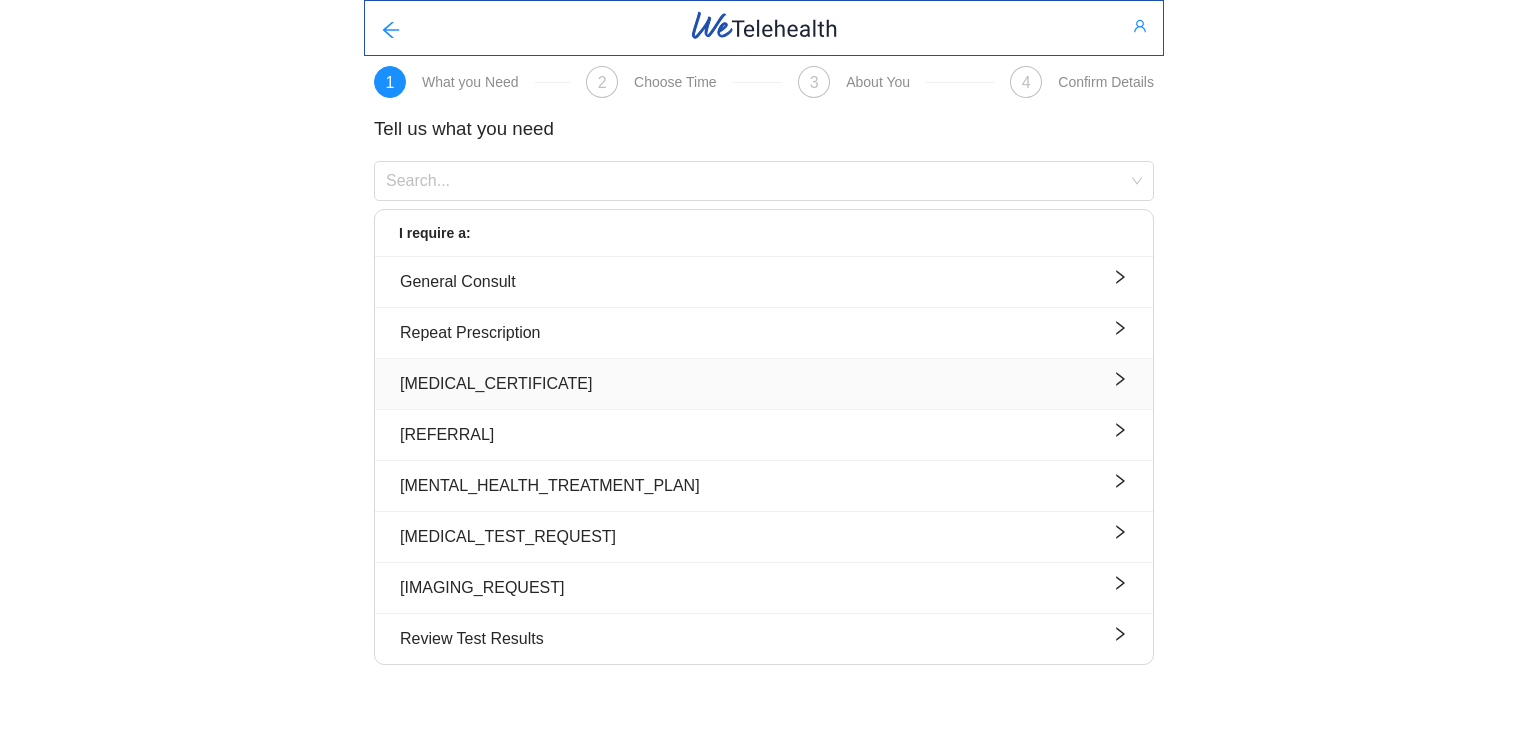 click on "[MEDICAL_CERTIFICATE]" at bounding box center (764, 383) 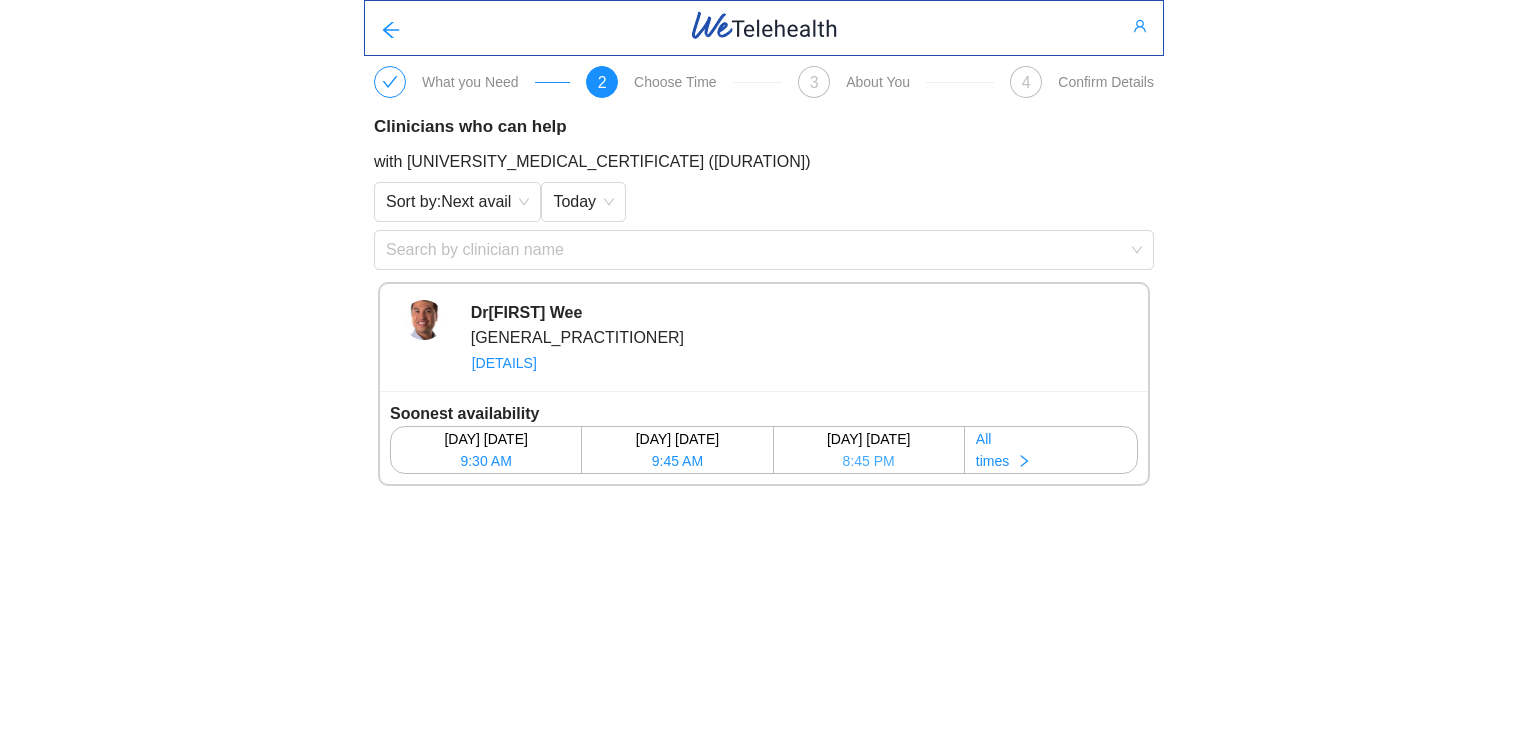 click on "[DAY] [DATE]" at bounding box center [869, 439] 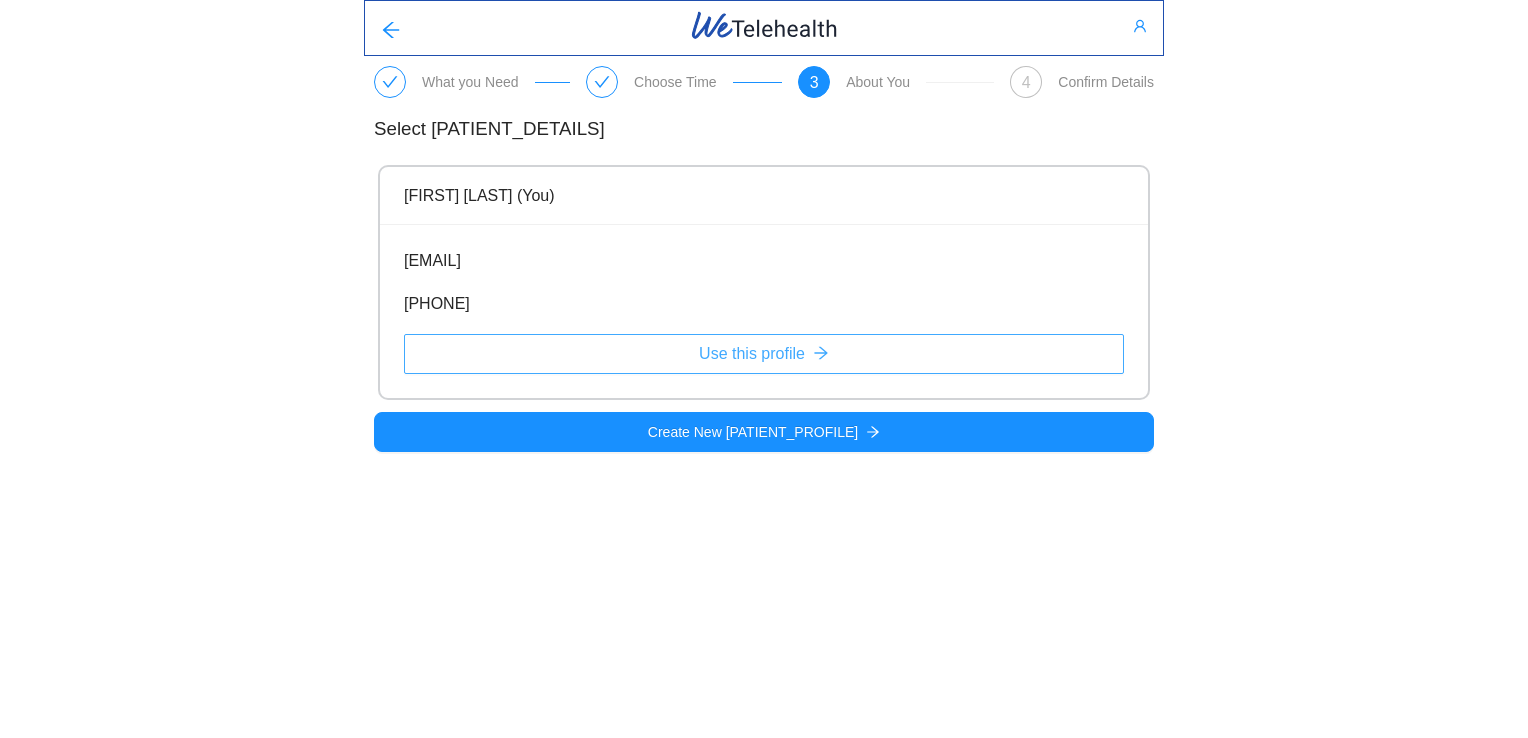 click on "Use this profile" at bounding box center [752, 353] 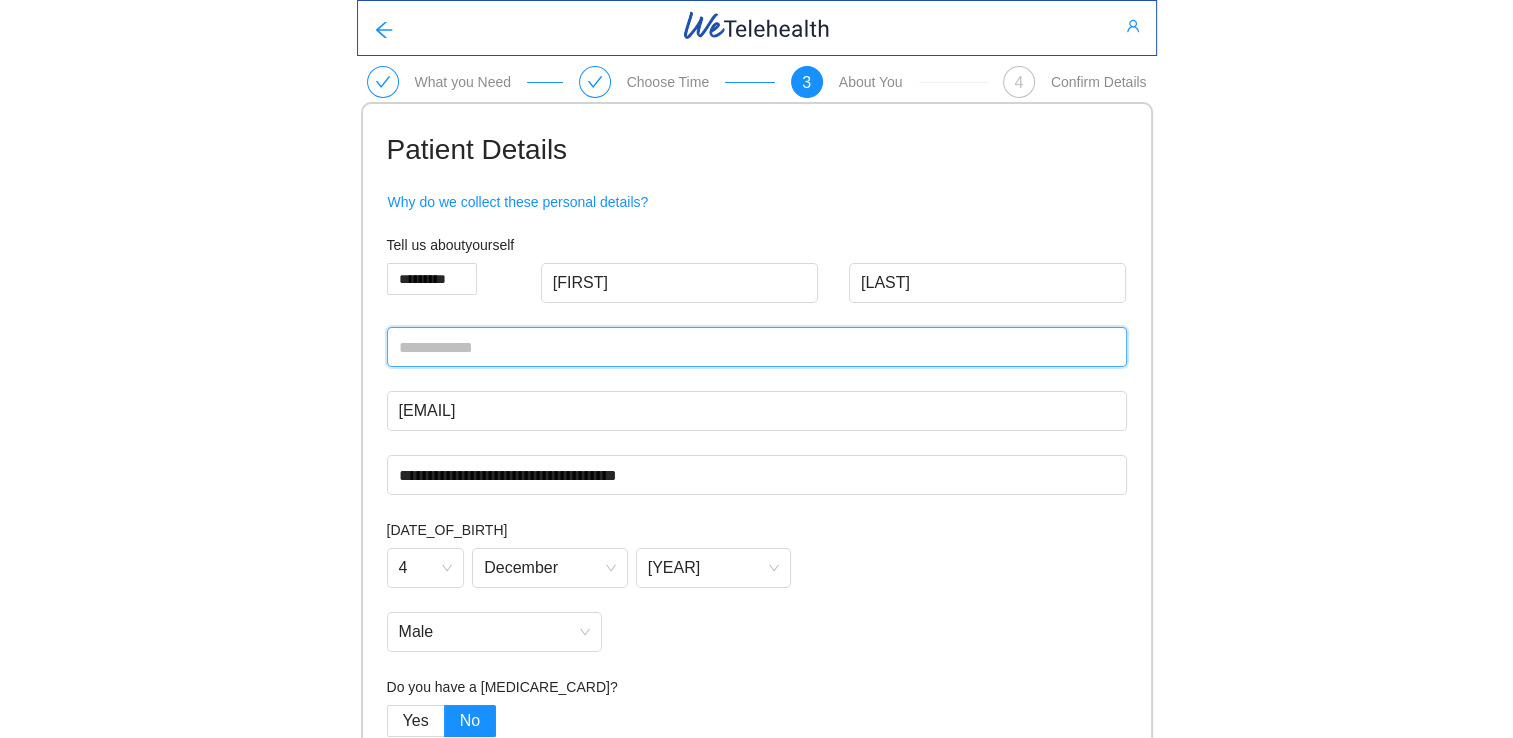 click at bounding box center (757, 347) 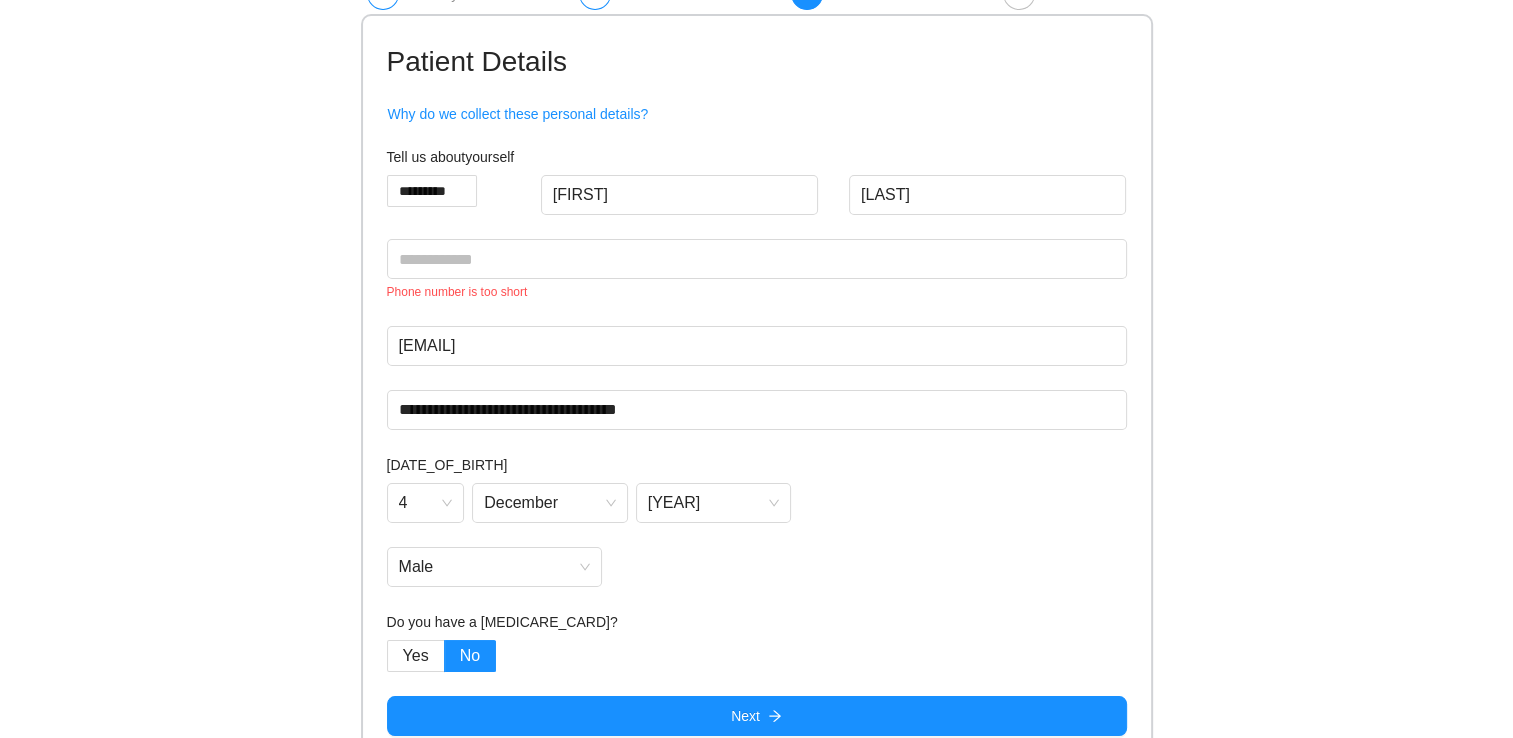 scroll, scrollTop: 0, scrollLeft: 0, axis: both 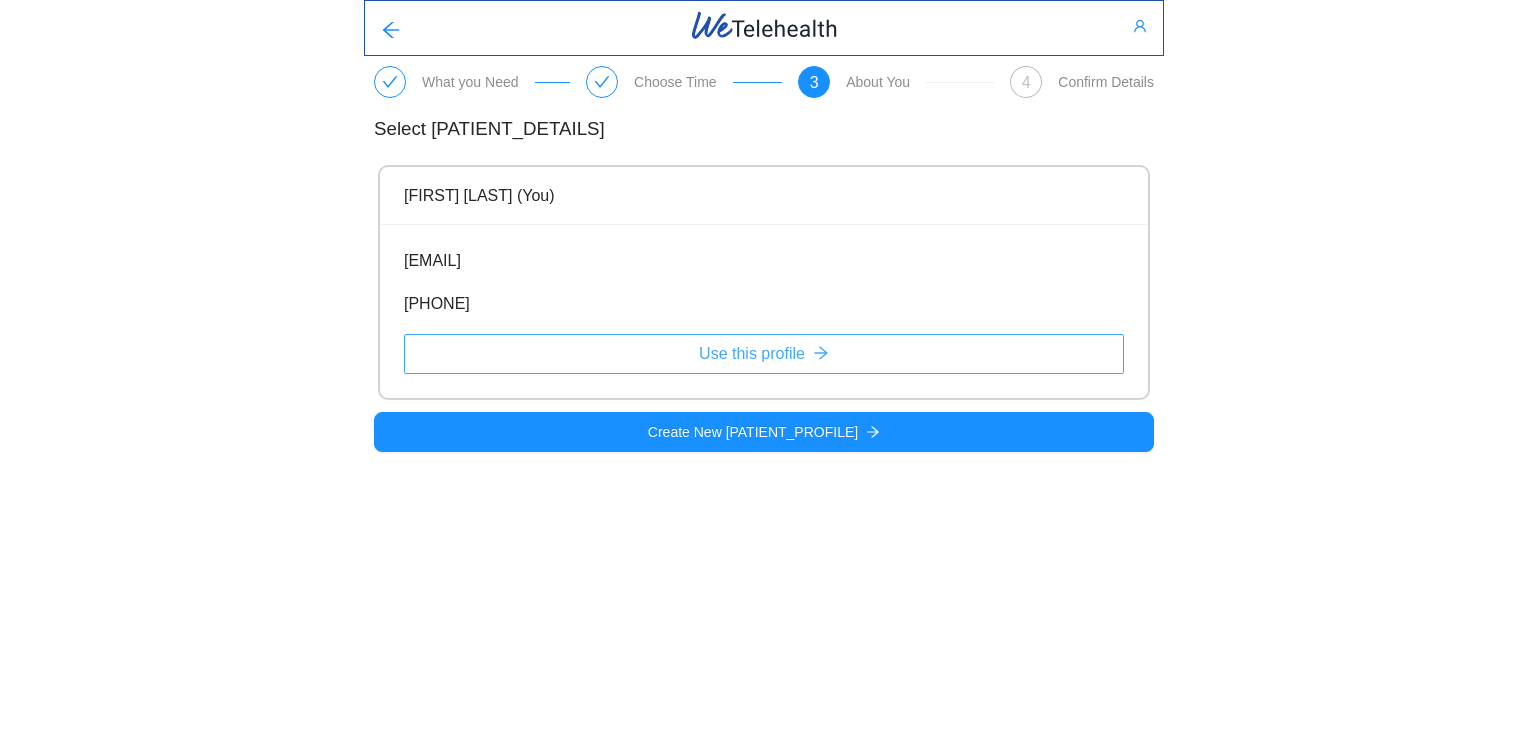 click on "Use this profile" at bounding box center [764, 354] 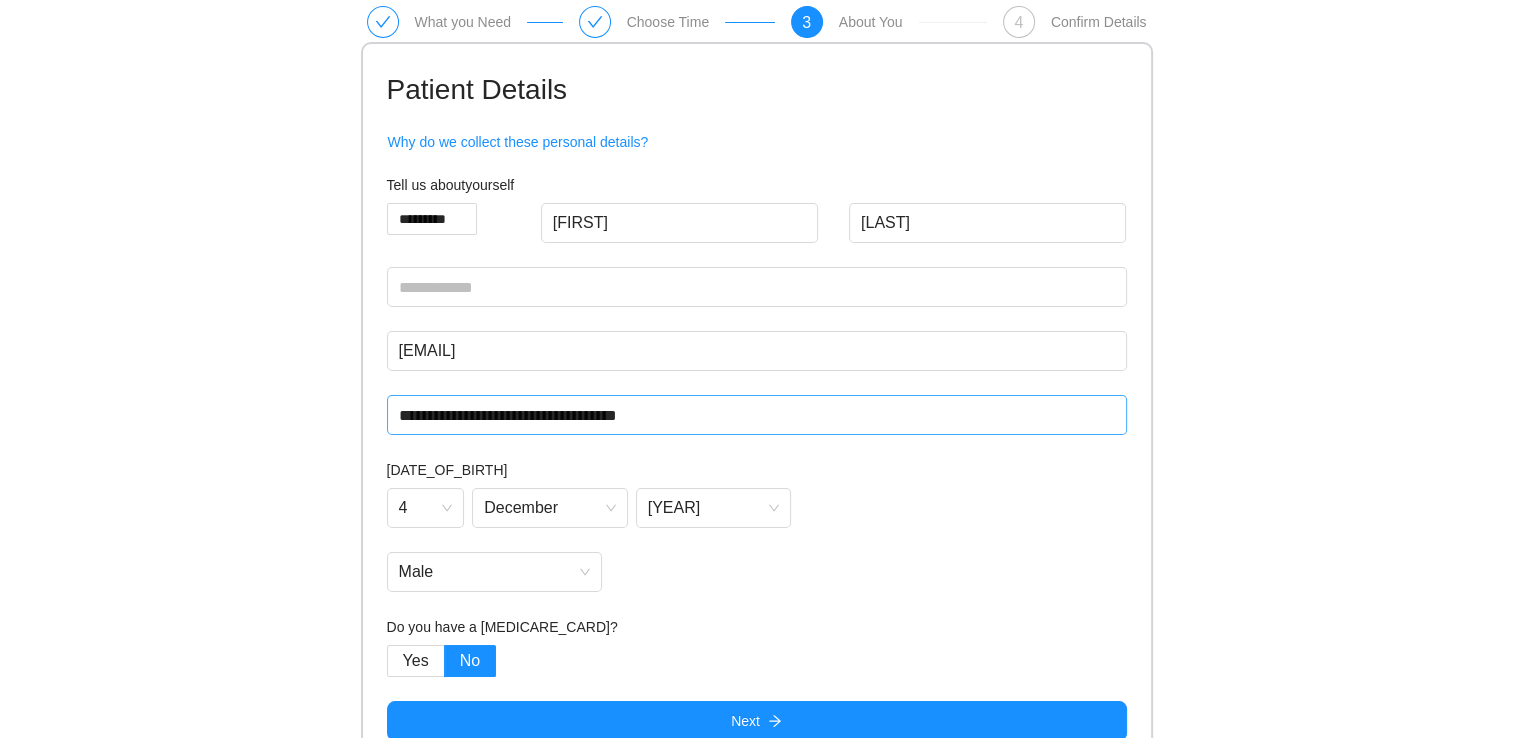 scroll, scrollTop: 88, scrollLeft: 0, axis: vertical 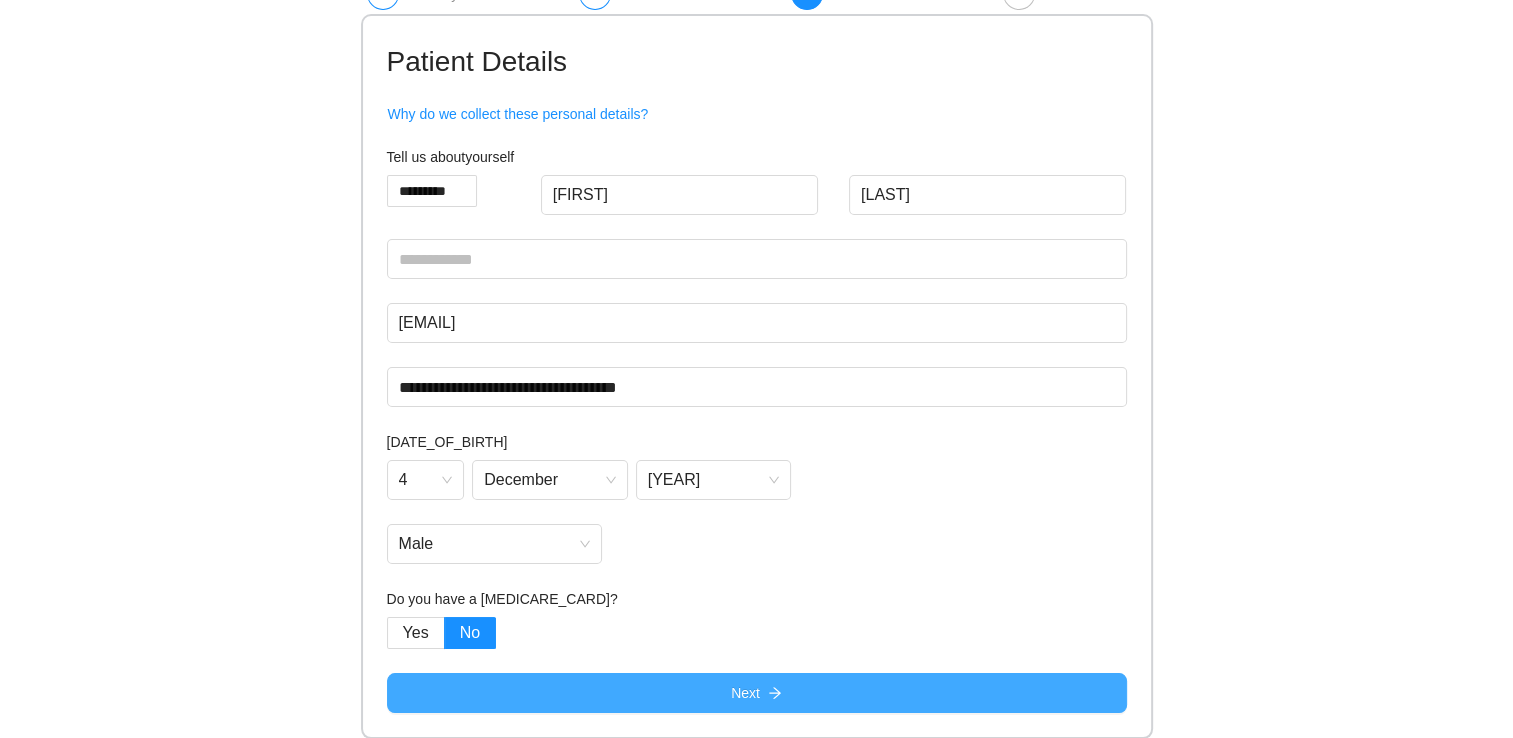 click on "Next" at bounding box center [757, 693] 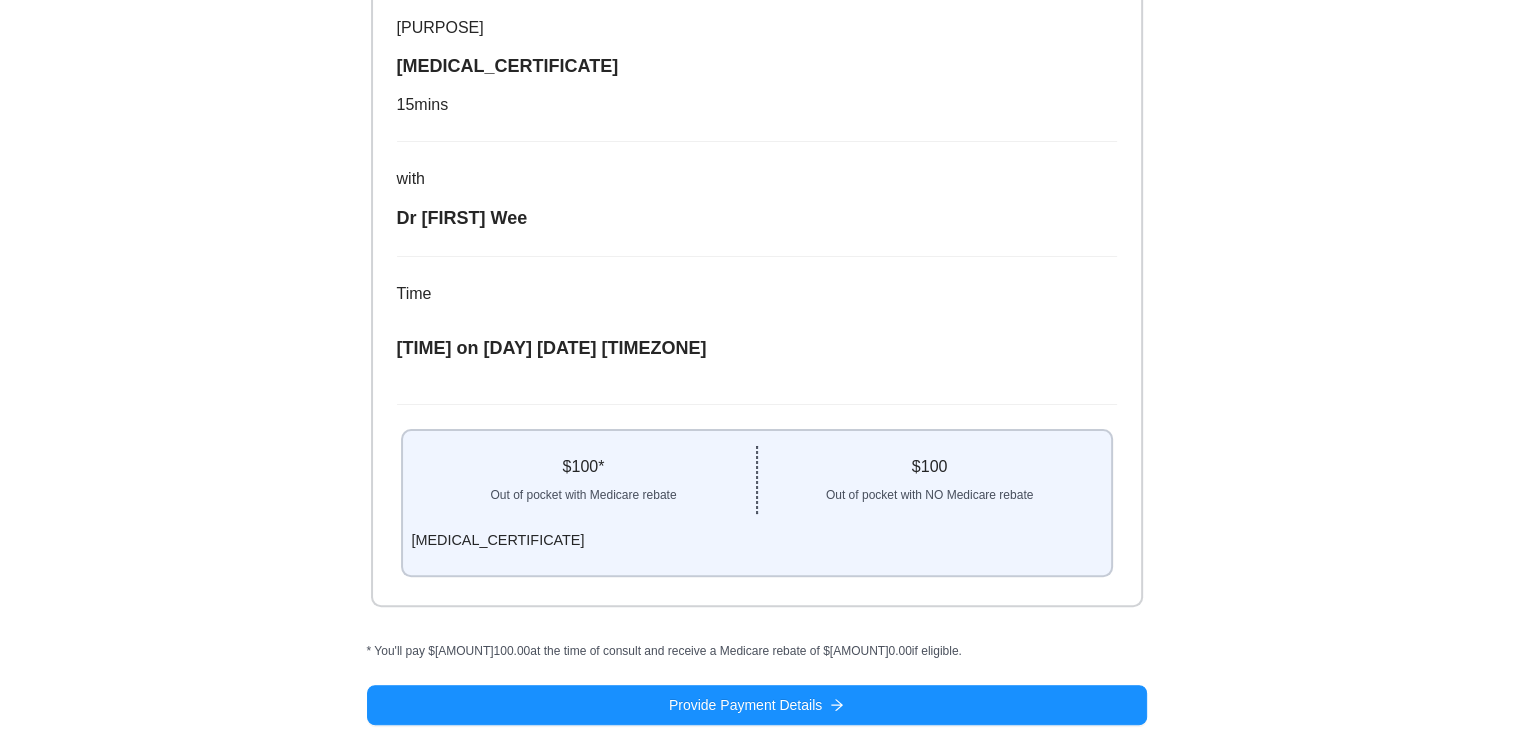 scroll, scrollTop: 376, scrollLeft: 0, axis: vertical 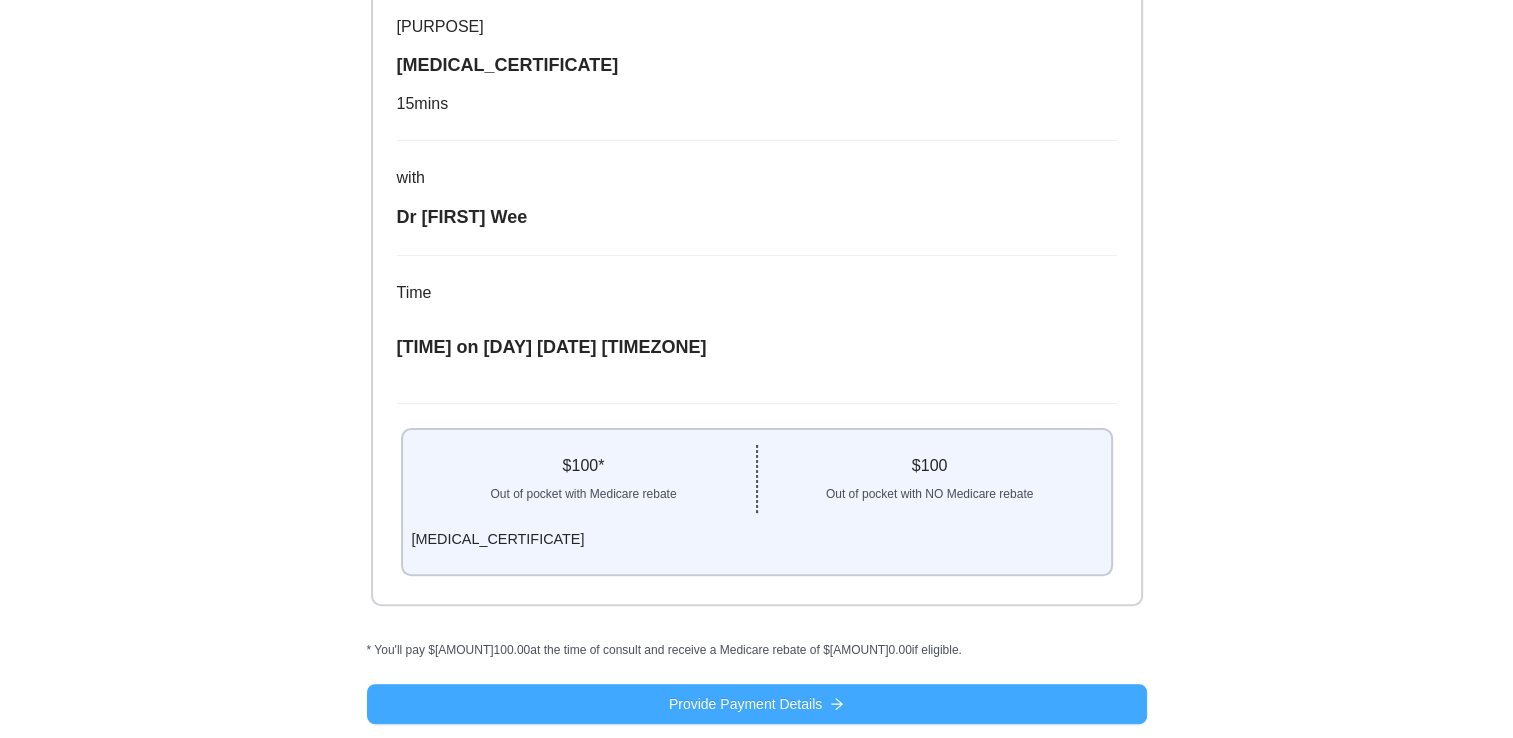 click on "Provide Payment Details" at bounding box center [745, 704] 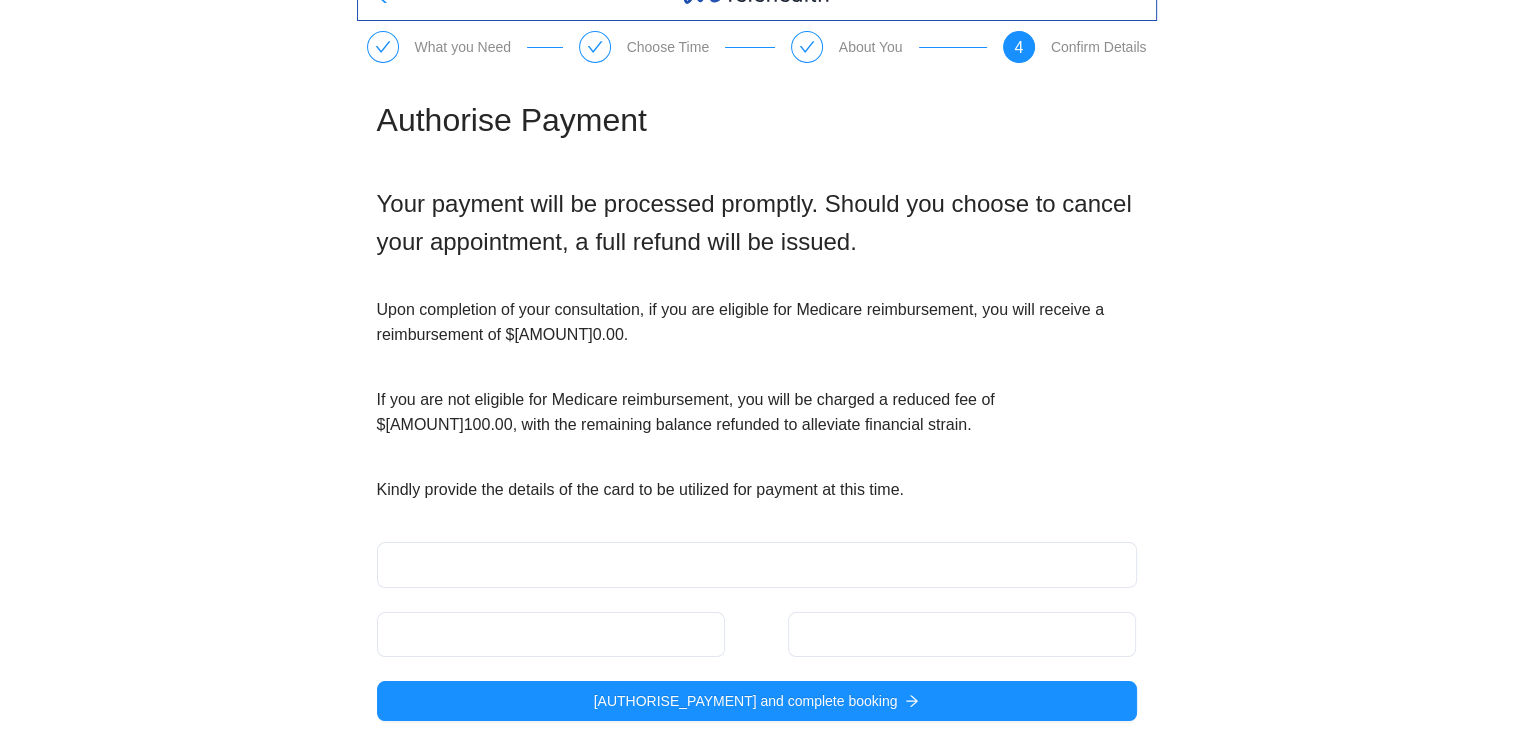 scroll, scrollTop: 49, scrollLeft: 0, axis: vertical 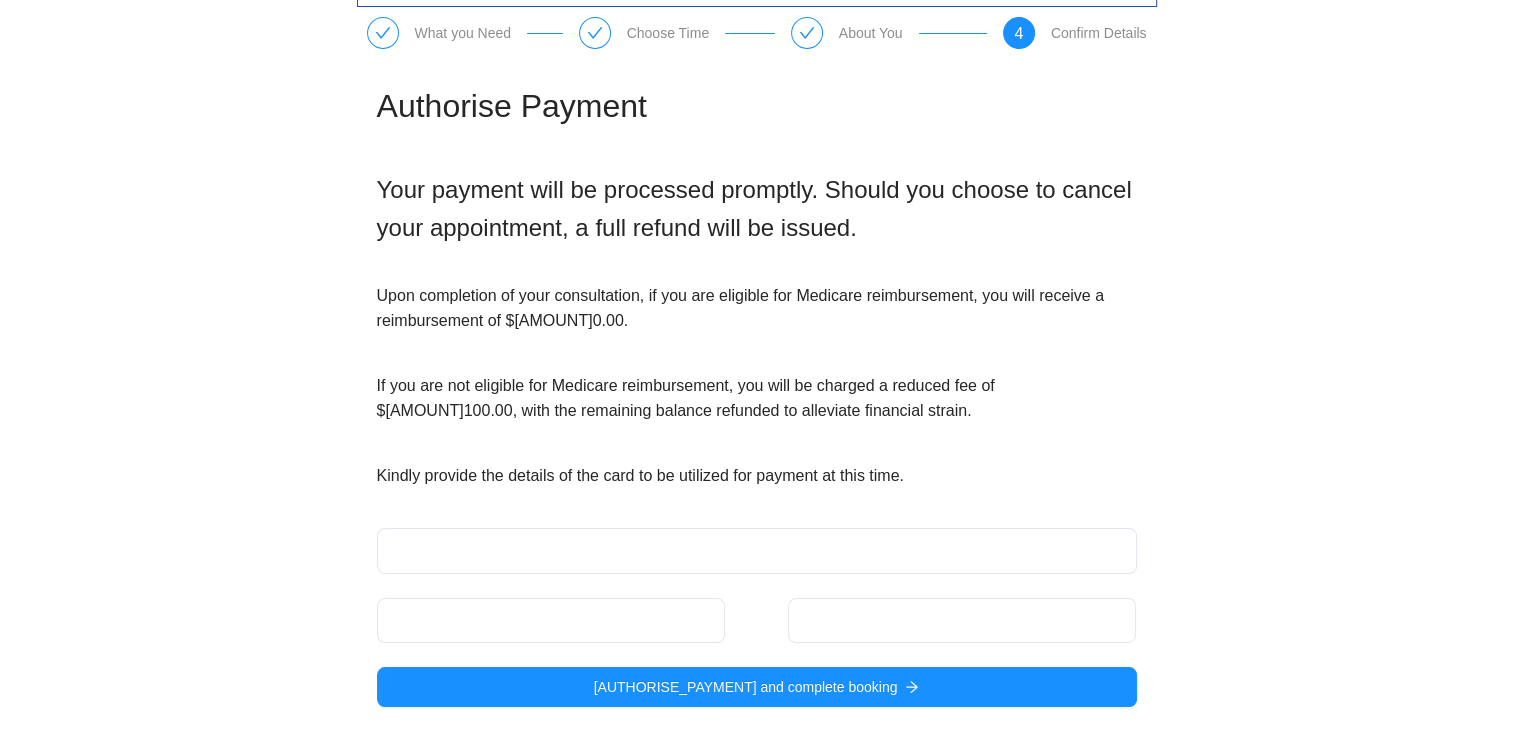 click at bounding box center (757, 550) 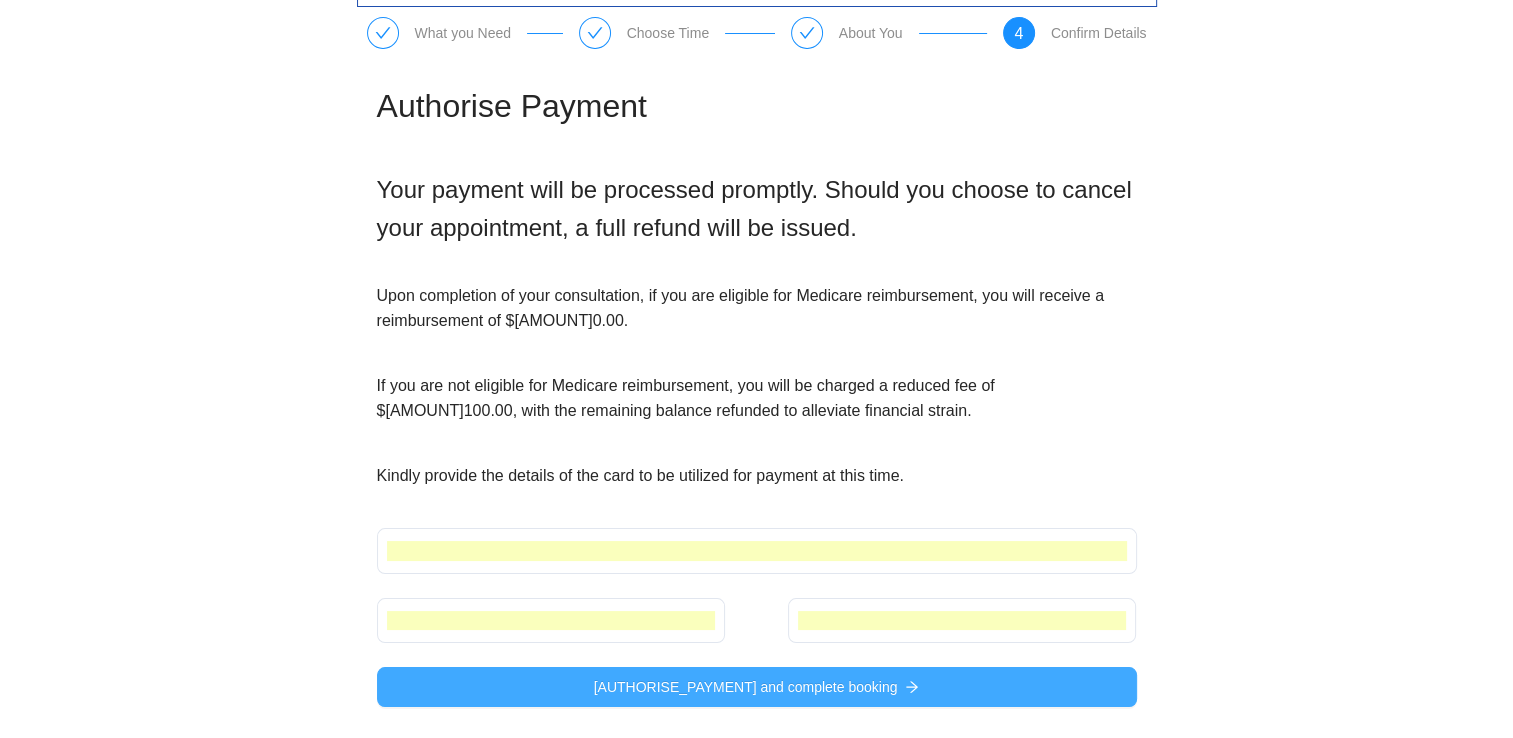 click on "[AUTHORISE_PAYMENT] and complete booking" at bounding box center (746, 687) 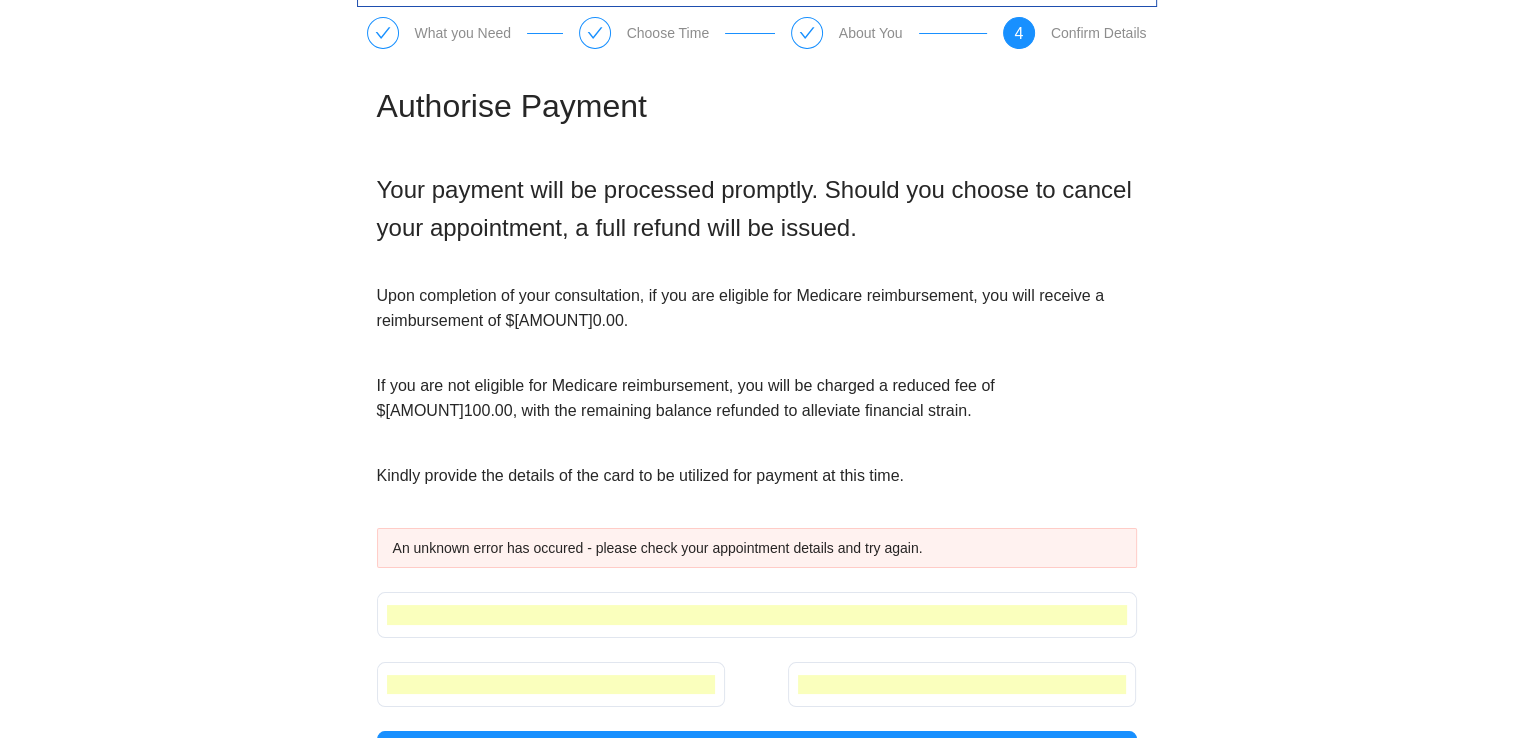 drag, startPoint x: 255, startPoint y: 310, endPoint x: 910, endPoint y: 332, distance: 655.3694 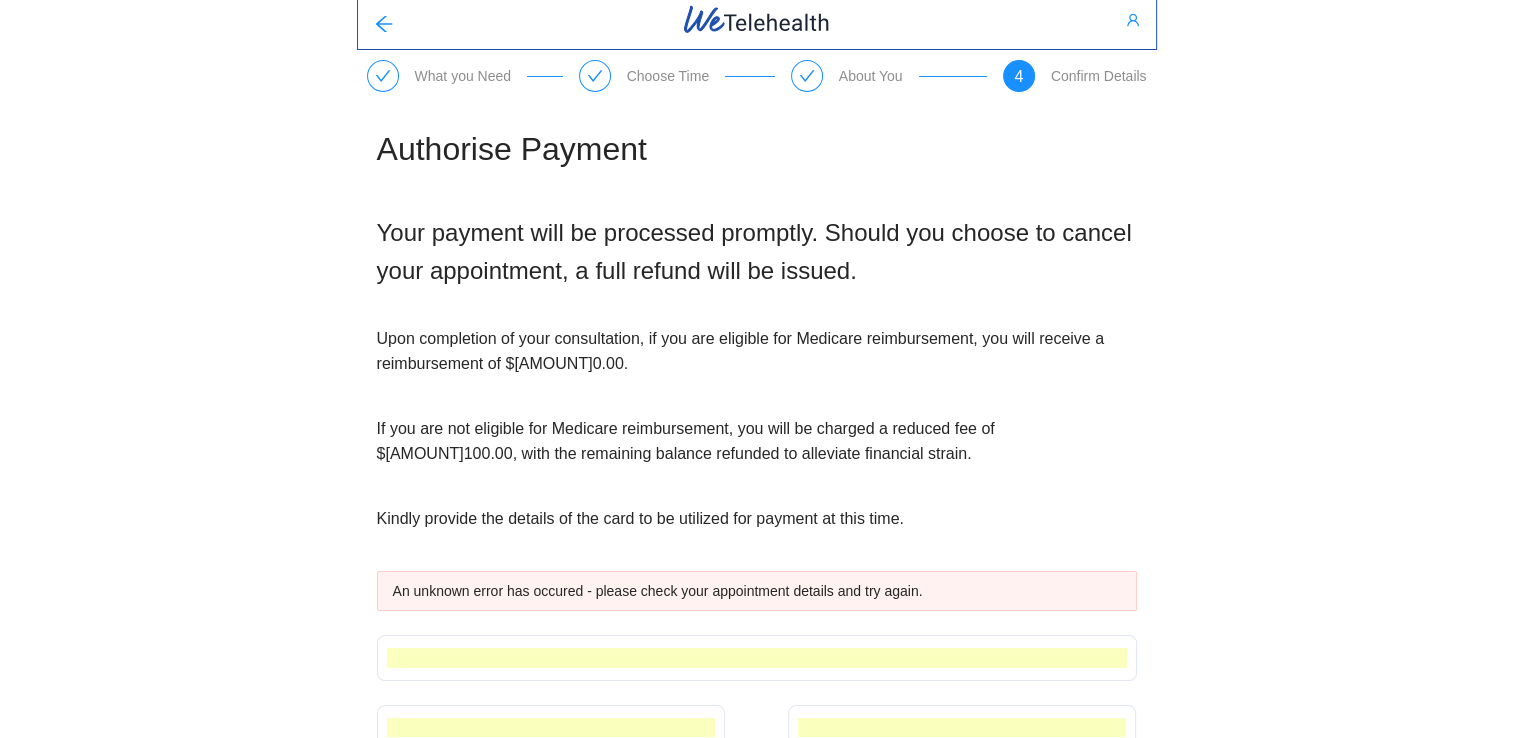 scroll, scrollTop: 0, scrollLeft: 0, axis: both 